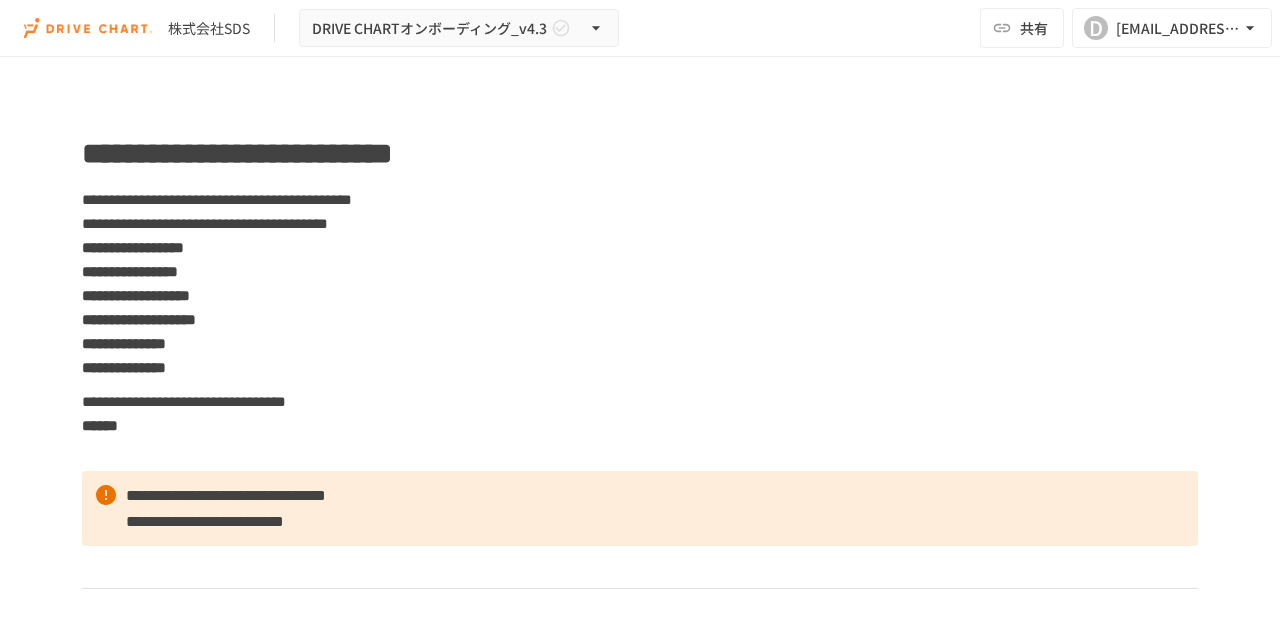 scroll, scrollTop: 0, scrollLeft: 0, axis: both 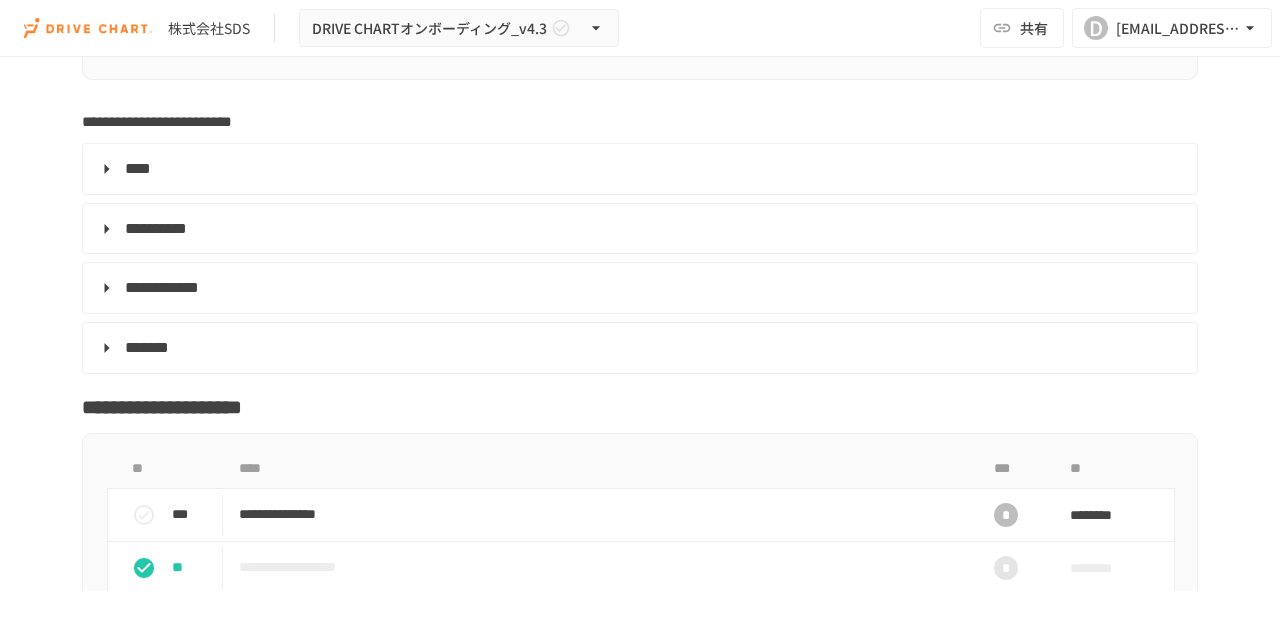 click on "****" at bounding box center (138, 168) 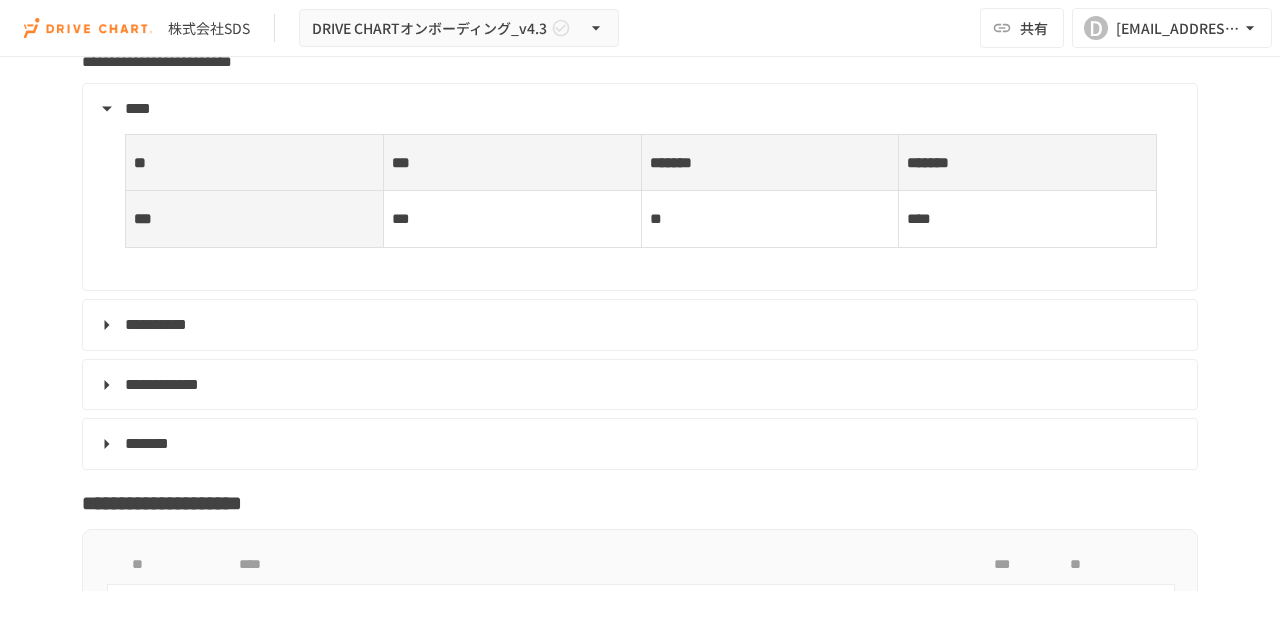 scroll, scrollTop: 6730, scrollLeft: 0, axis: vertical 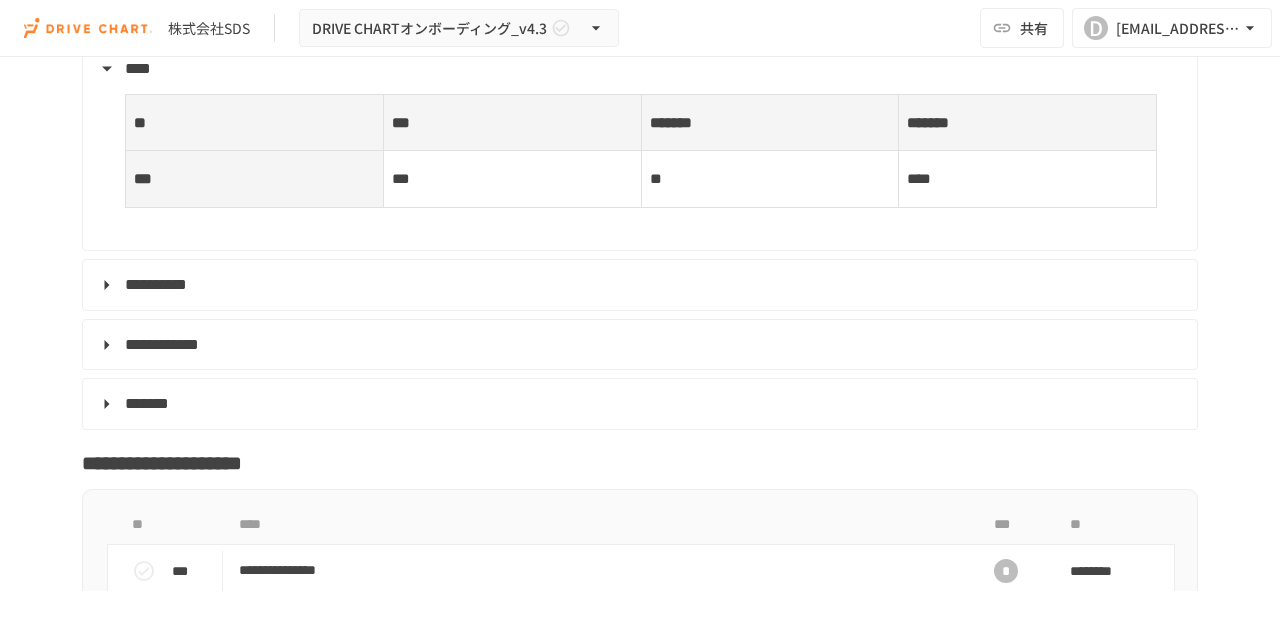 click on "**********" at bounding box center [156, 284] 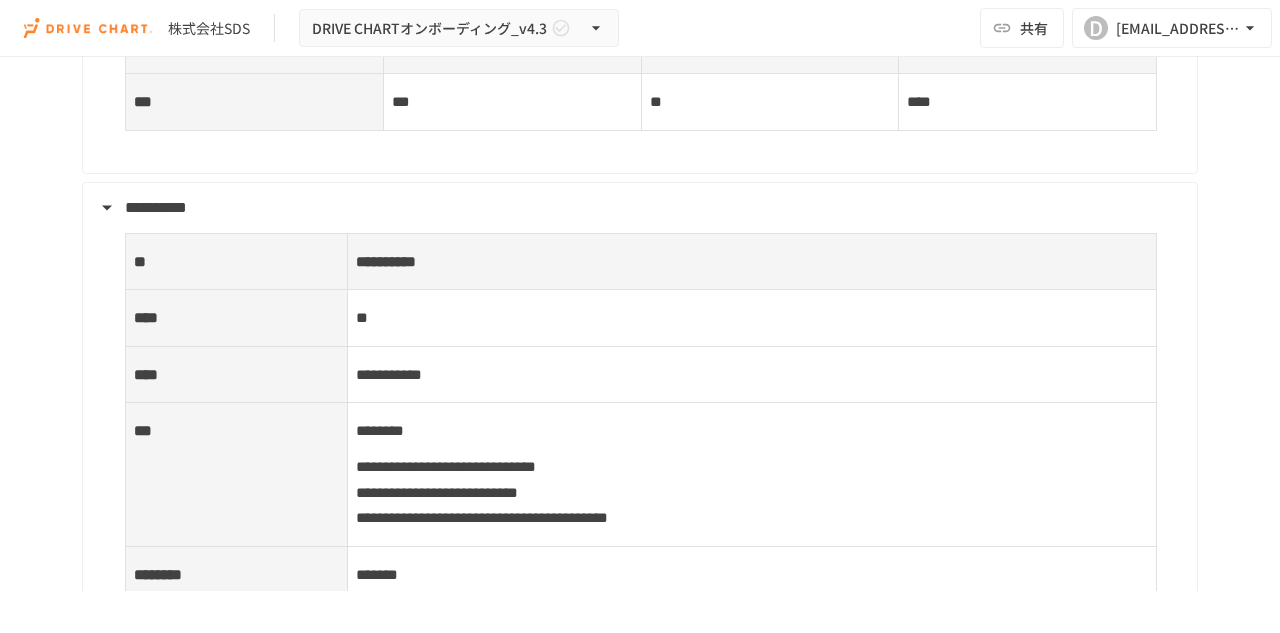 scroll, scrollTop: 6930, scrollLeft: 0, axis: vertical 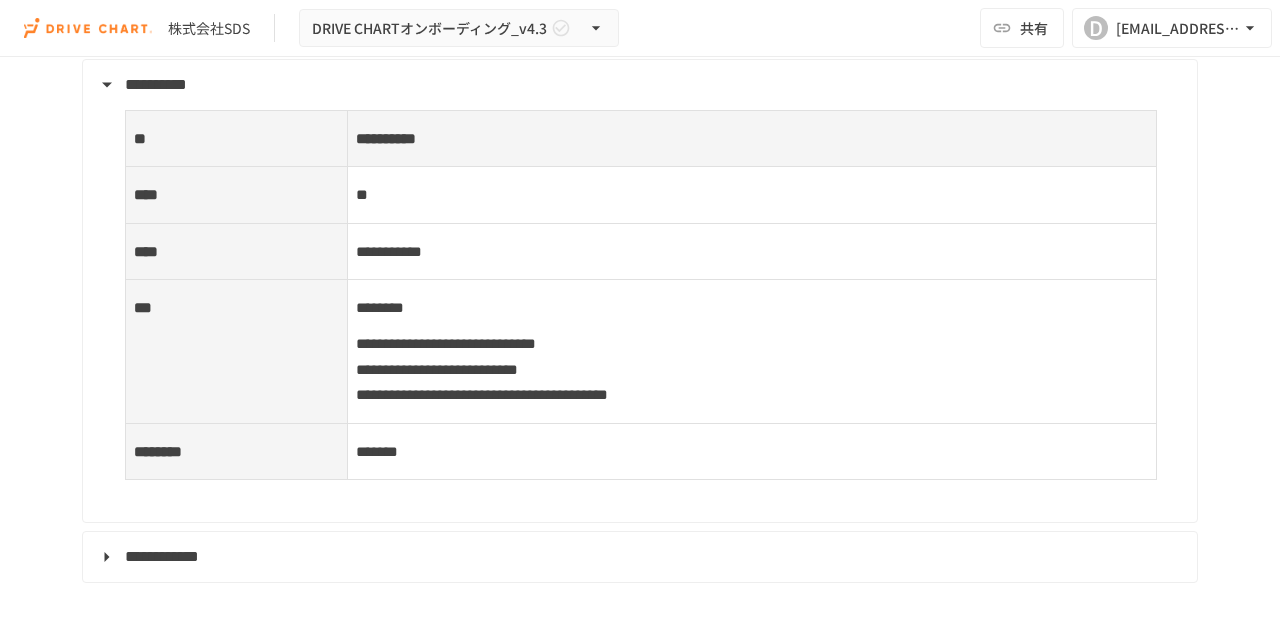 click on "**********" at bounding box center (482, 394) 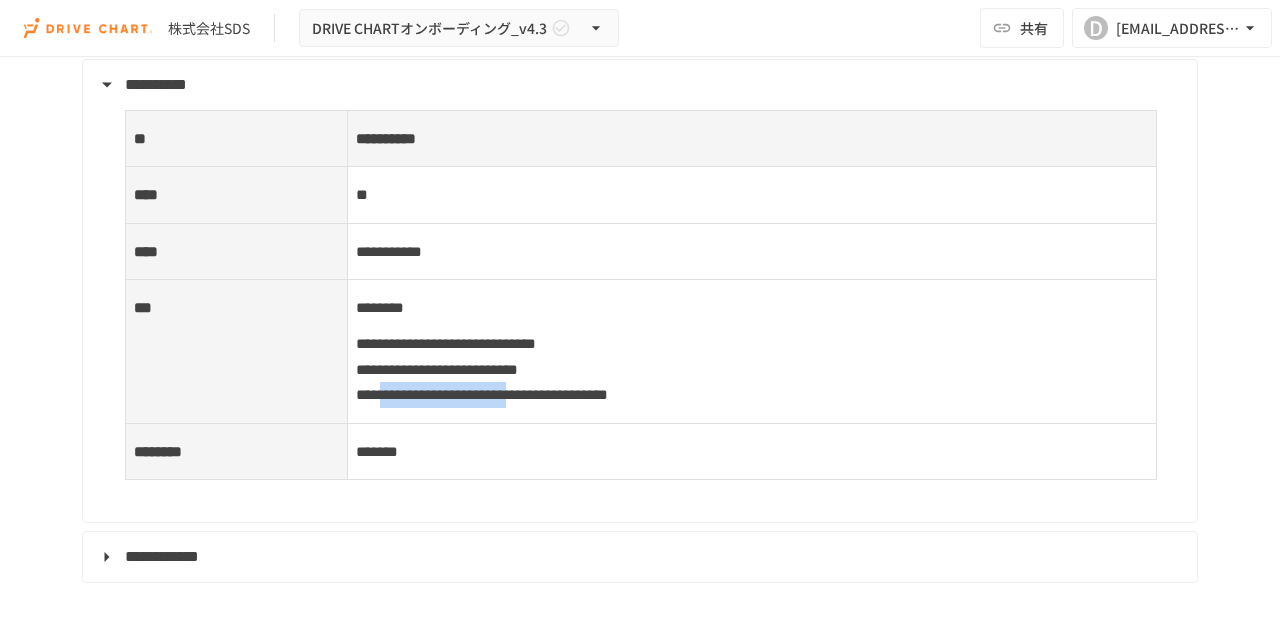 drag, startPoint x: 406, startPoint y: 395, endPoint x: 655, endPoint y: 392, distance: 249.01807 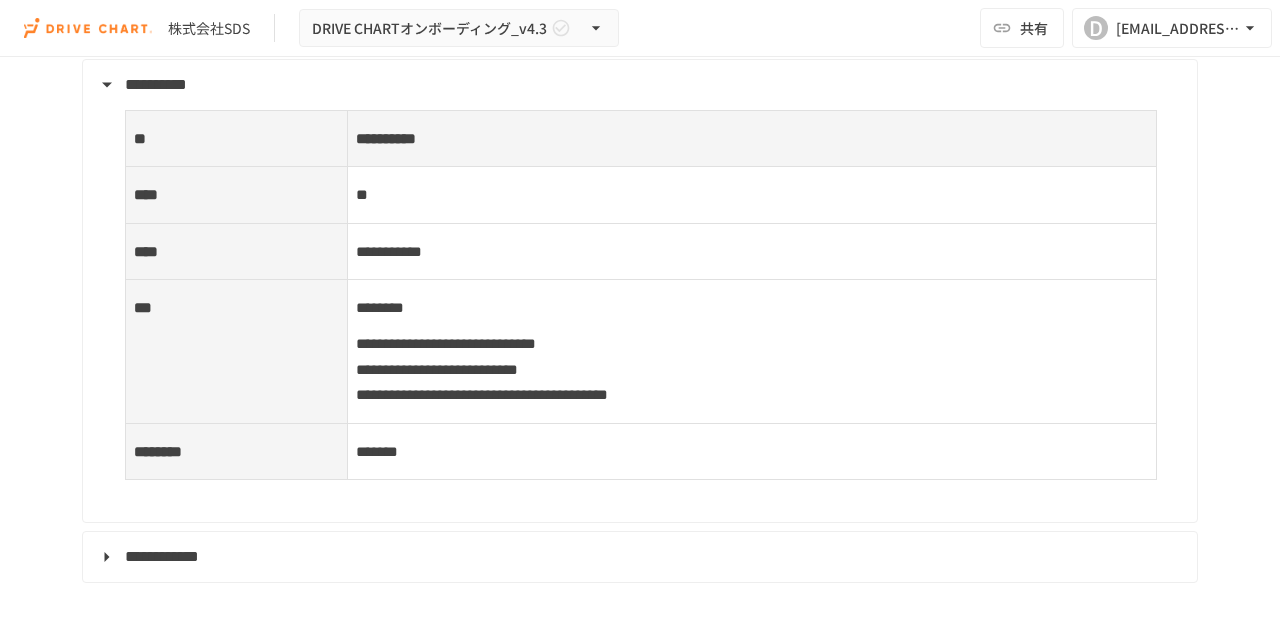 click on "**********" at bounding box center [446, 343] 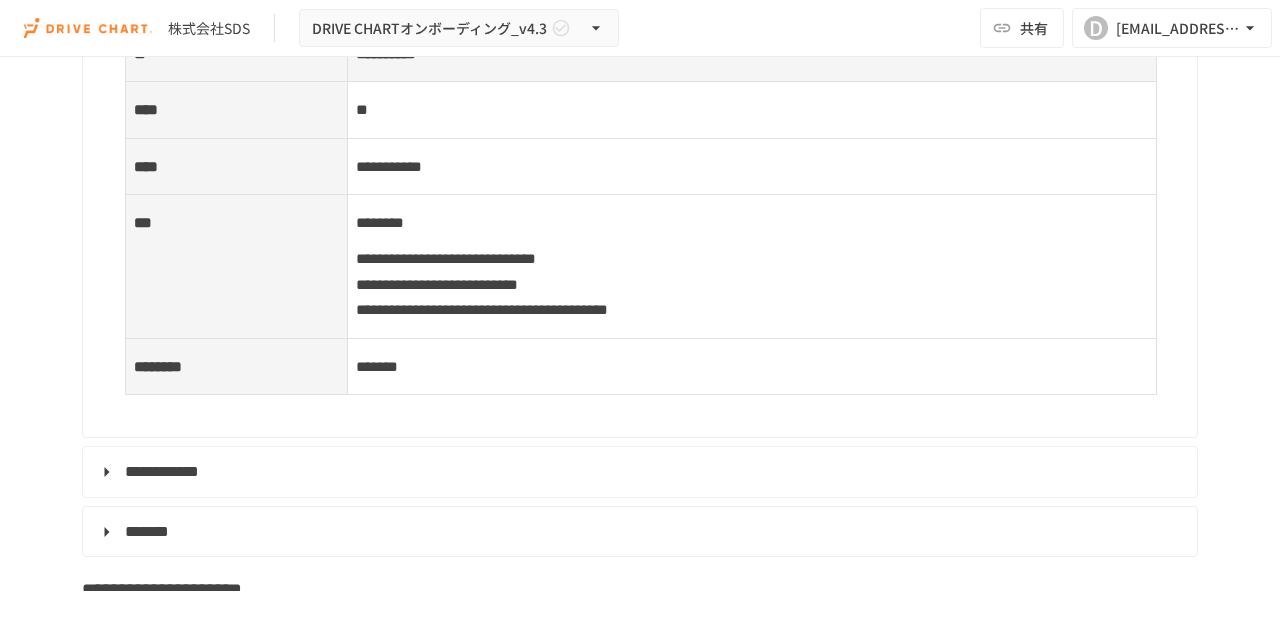 scroll, scrollTop: 7130, scrollLeft: 0, axis: vertical 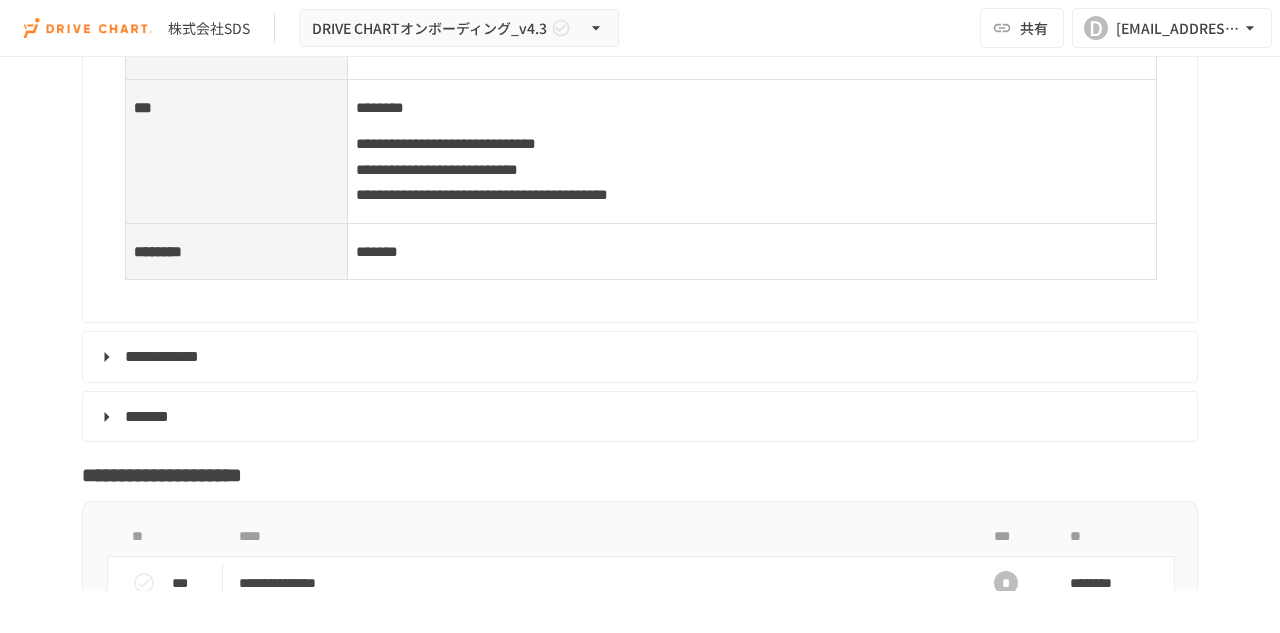 click on "**********" at bounding box center (640, 357) 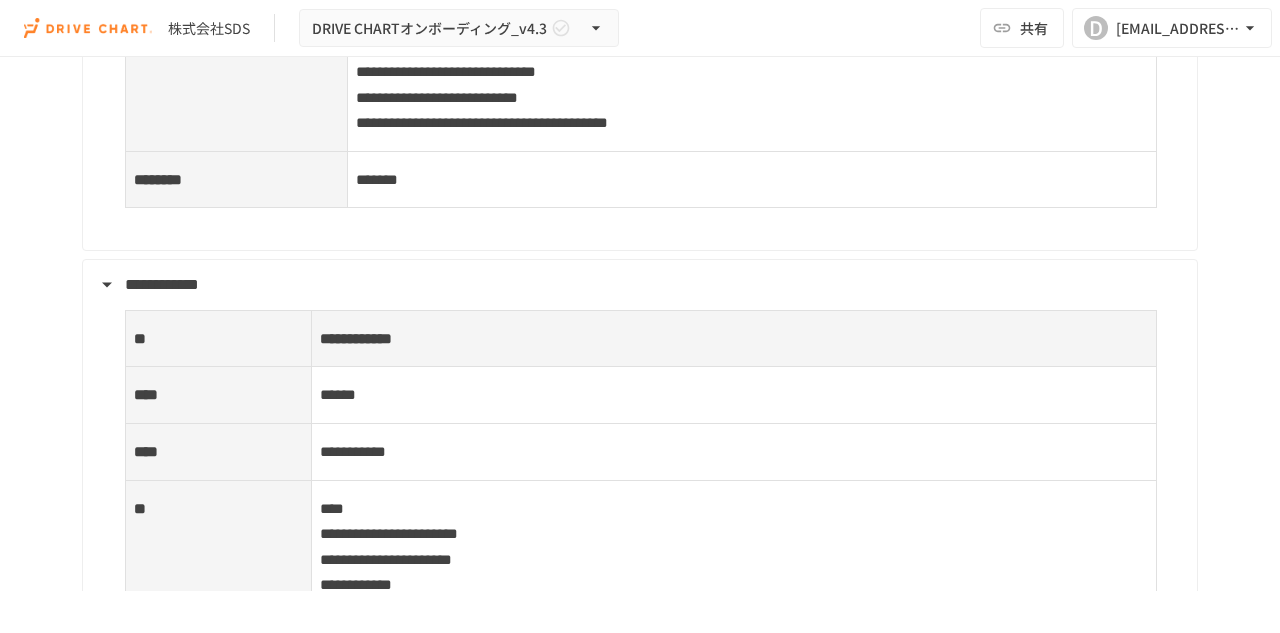 scroll, scrollTop: 7230, scrollLeft: 0, axis: vertical 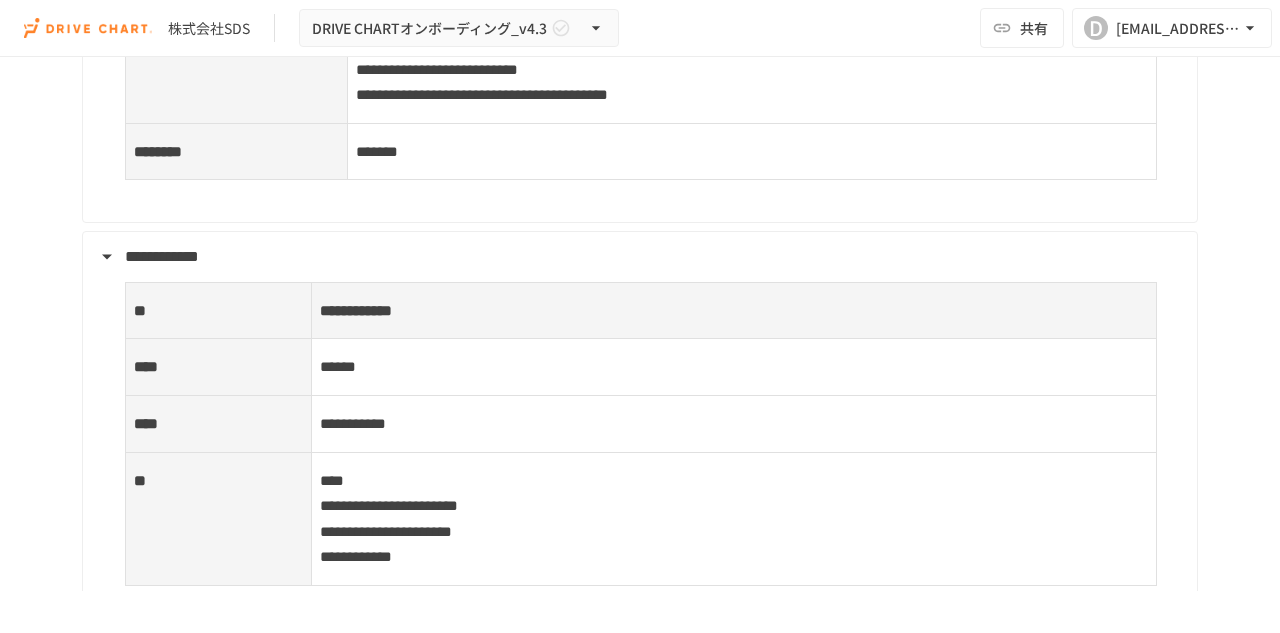 click on "**********" at bounding box center (734, 519) 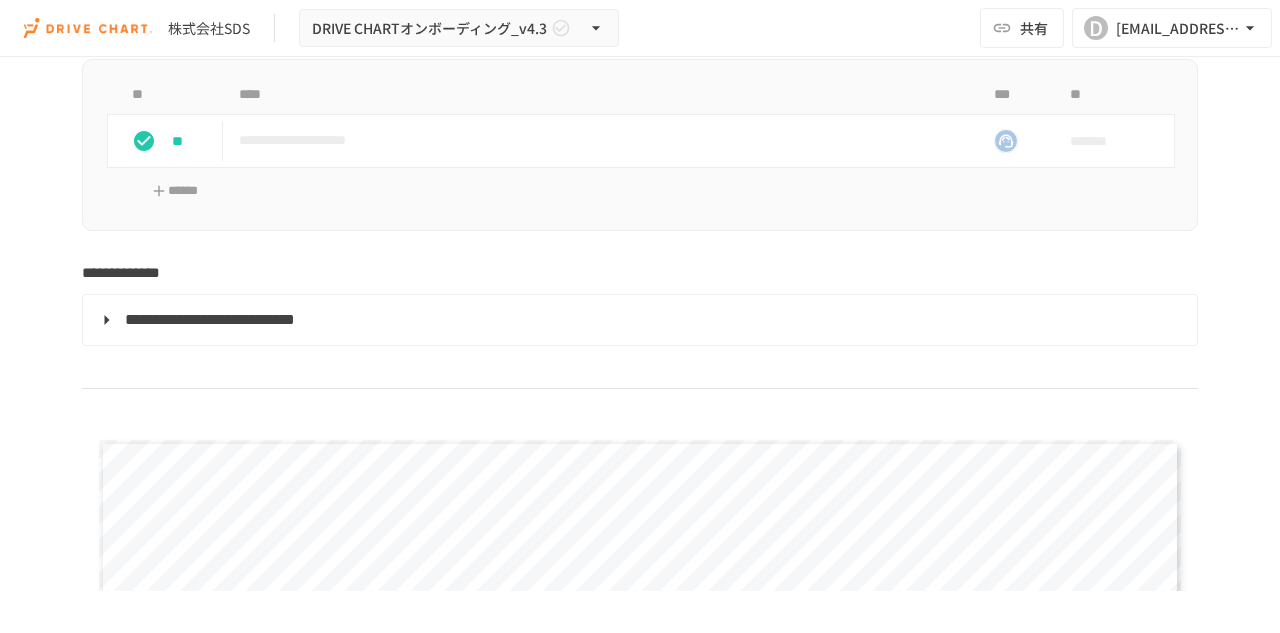 scroll, scrollTop: 2041, scrollLeft: 0, axis: vertical 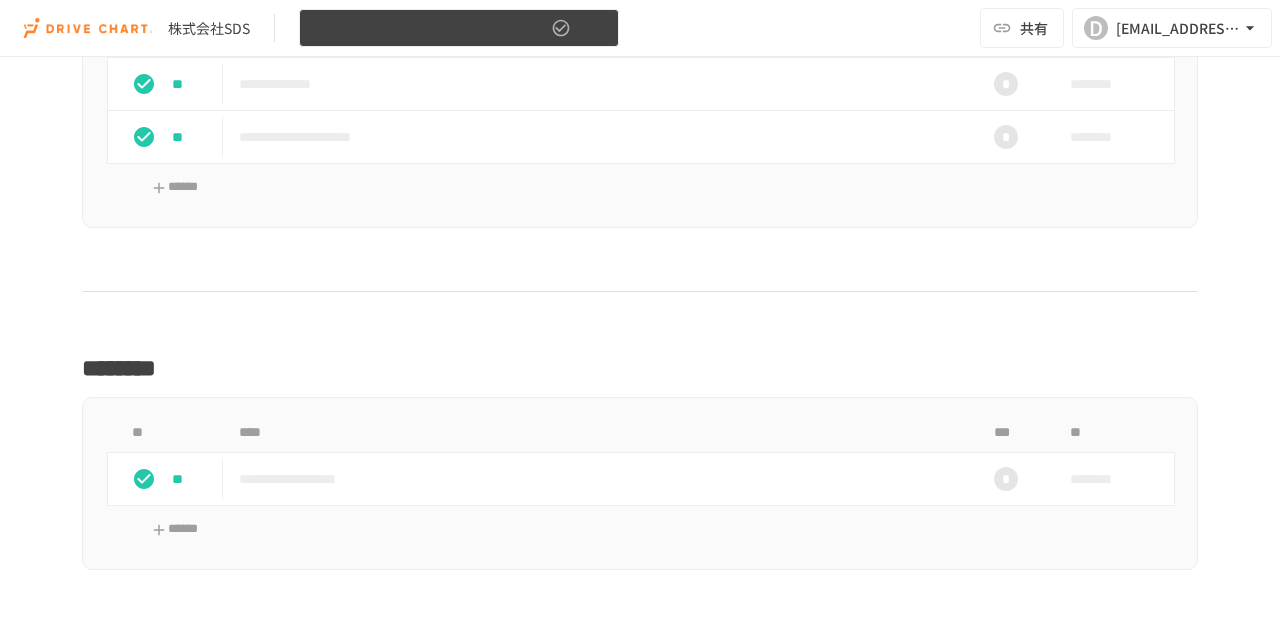 click 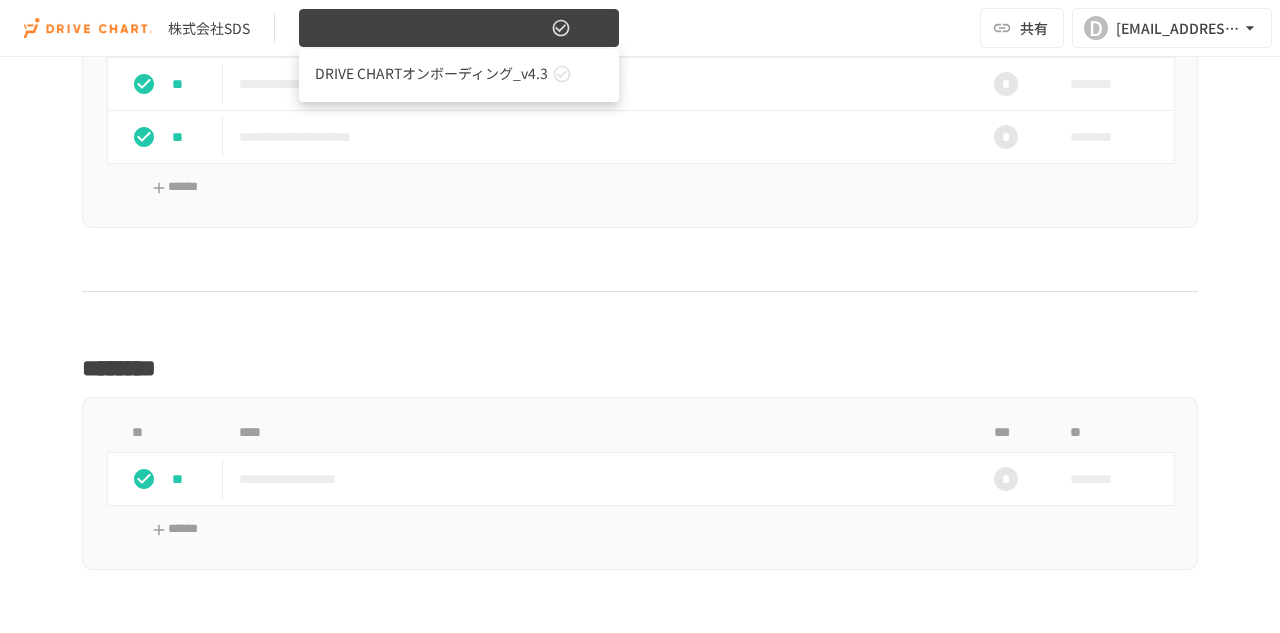 click at bounding box center [640, 316] 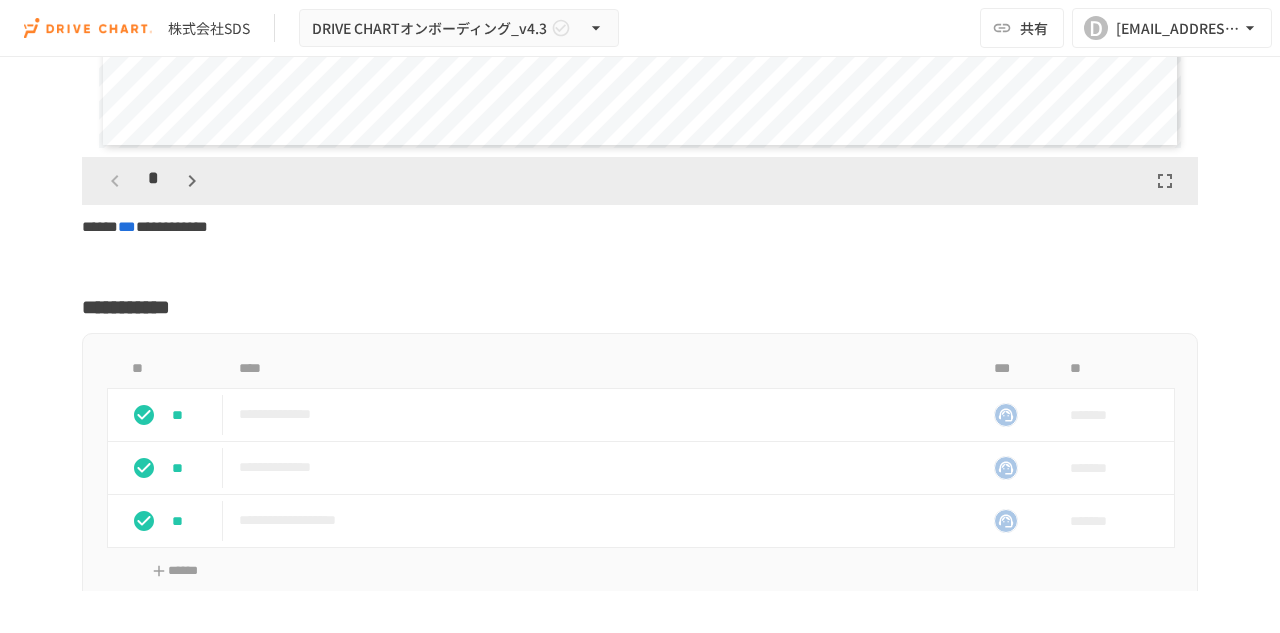 scroll, scrollTop: 3341, scrollLeft: 0, axis: vertical 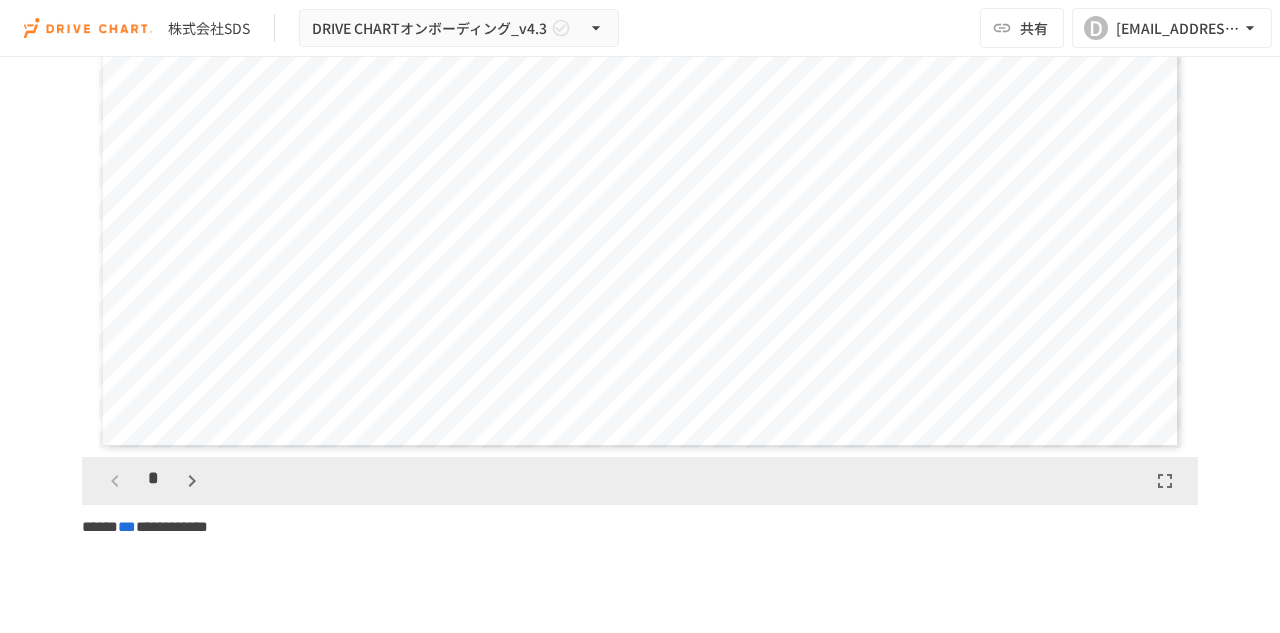 click on "**********" at bounding box center [640, 144] 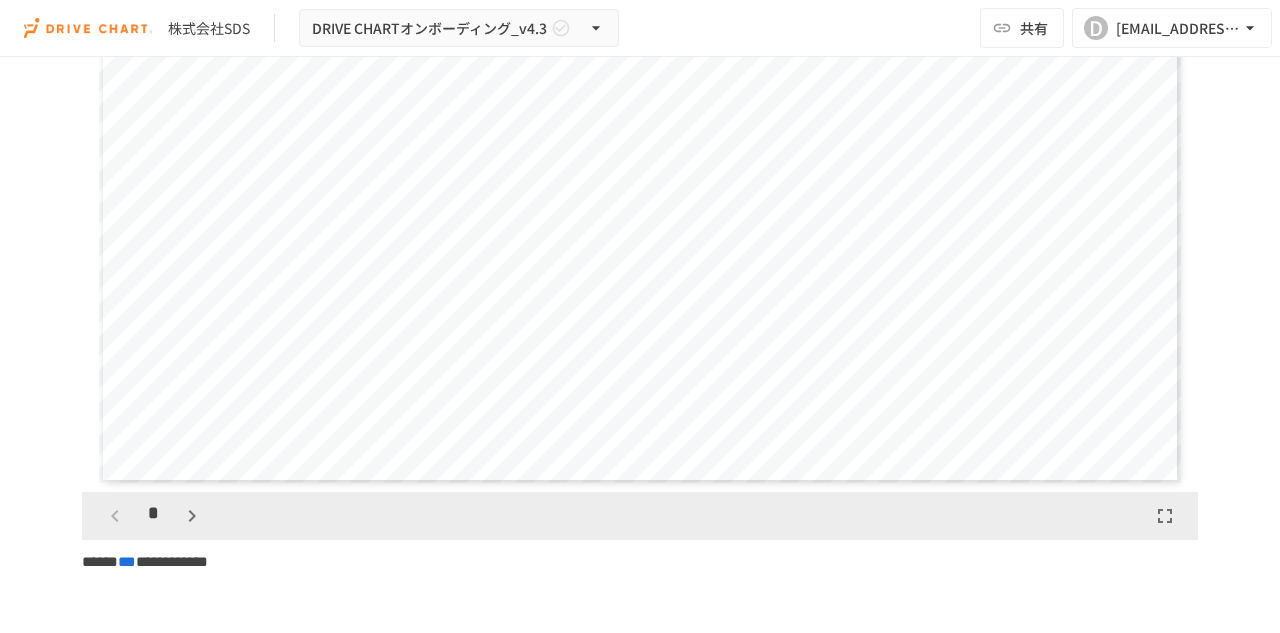 scroll, scrollTop: 3441, scrollLeft: 0, axis: vertical 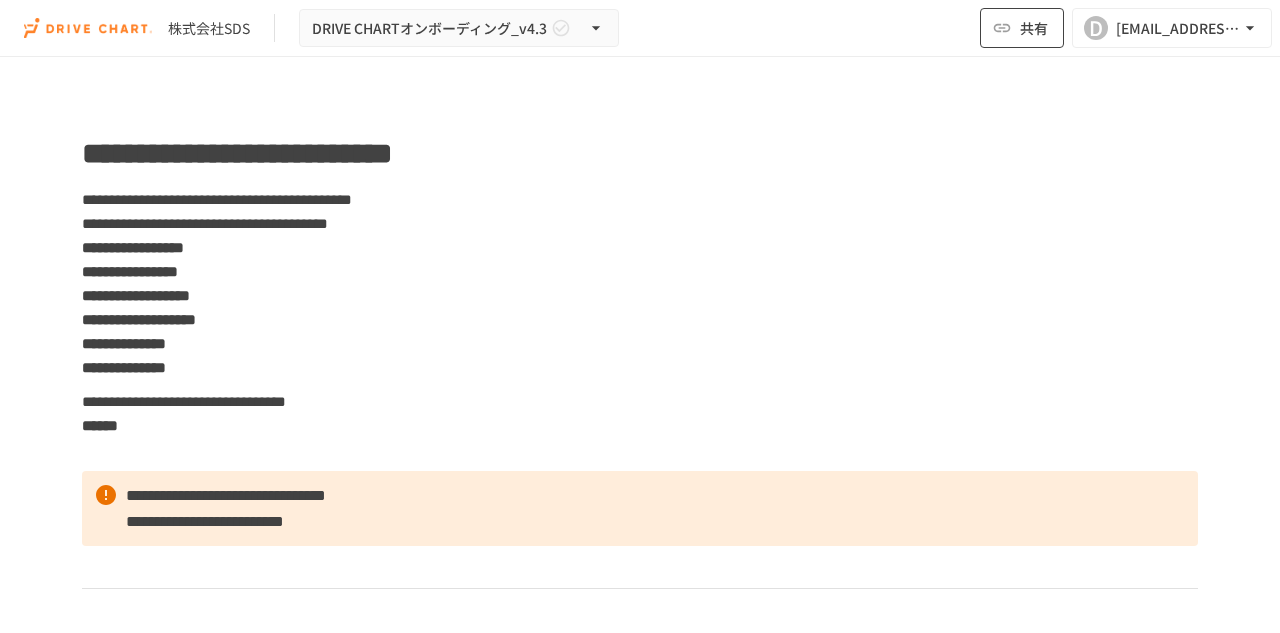 click on "共有" at bounding box center (1022, 28) 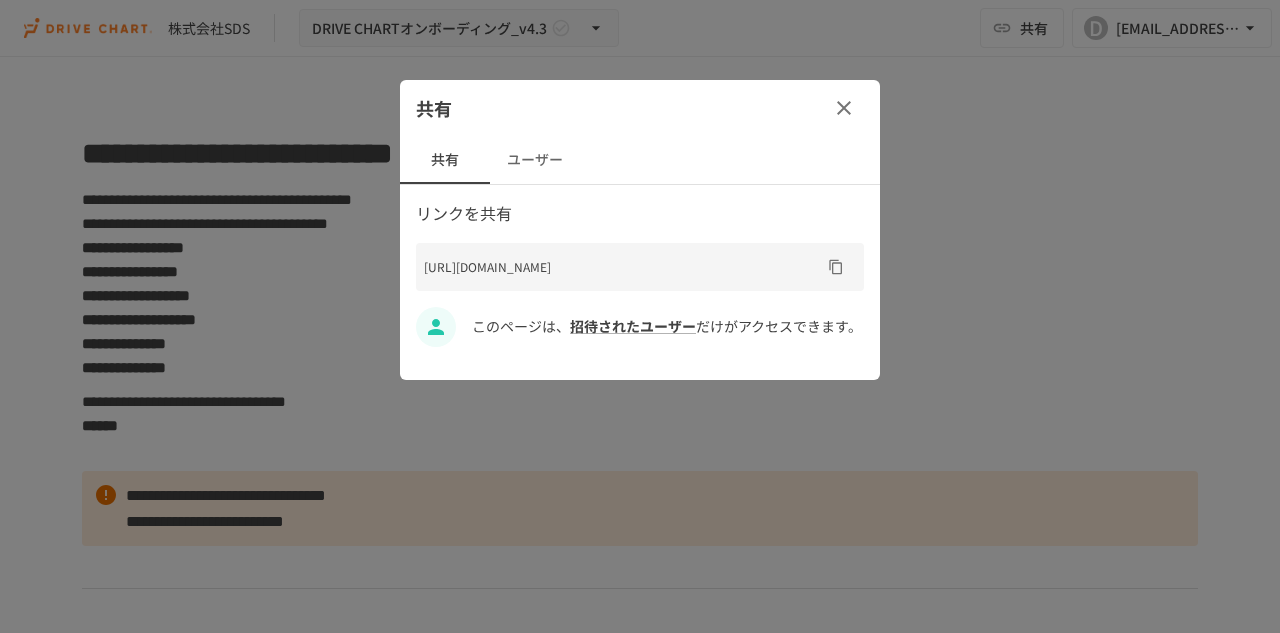 type 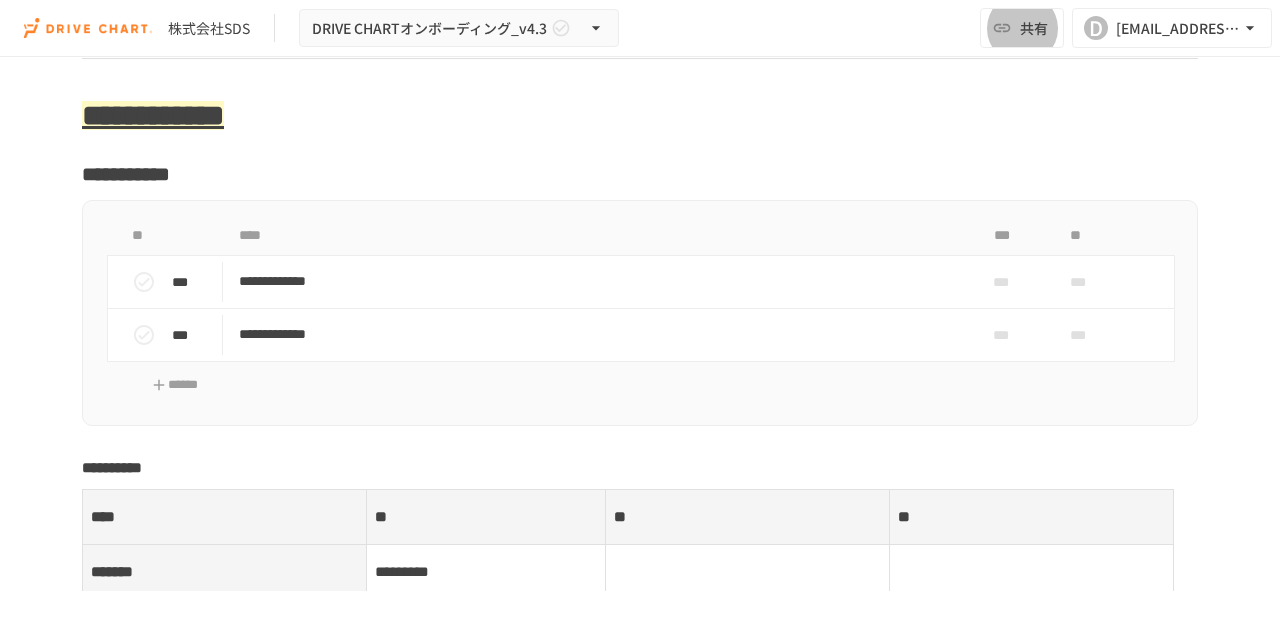 scroll, scrollTop: 8300, scrollLeft: 0, axis: vertical 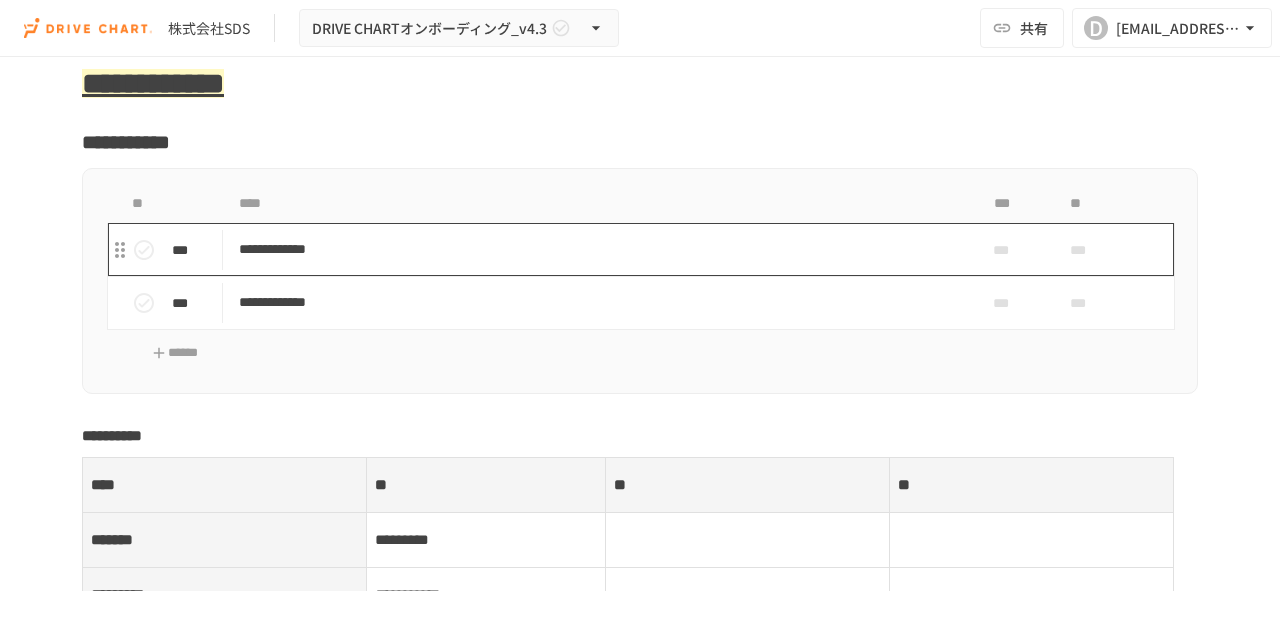 click on "**********" at bounding box center [598, 249] 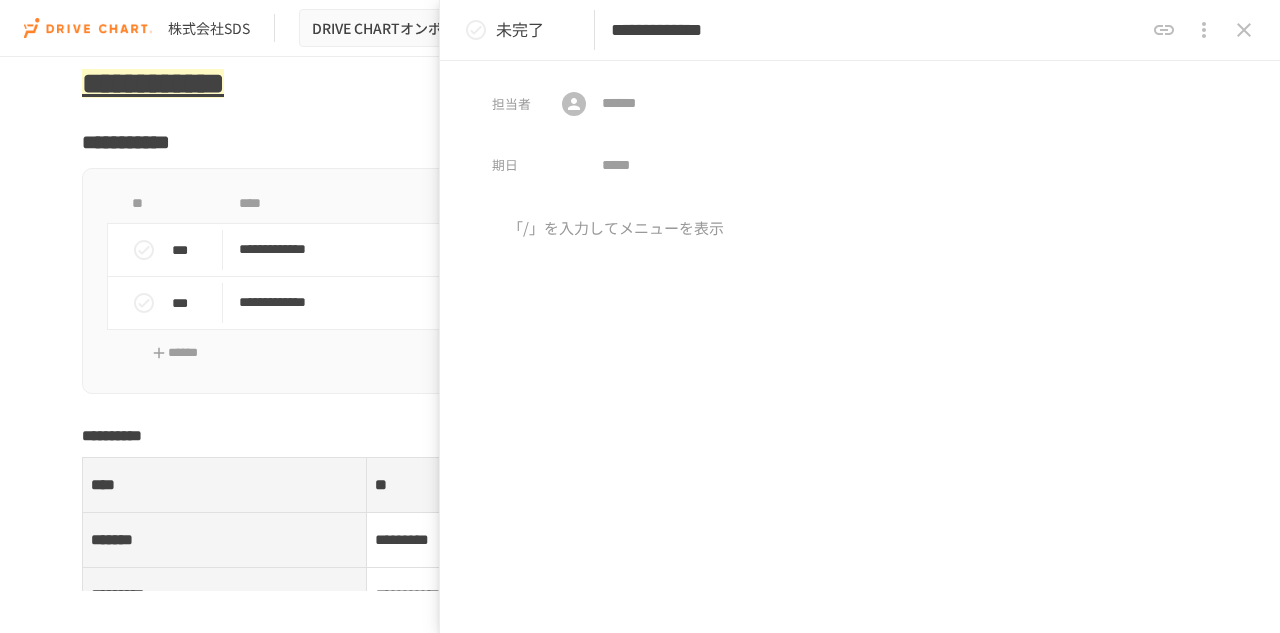 click on "**********" at bounding box center (640, 281) 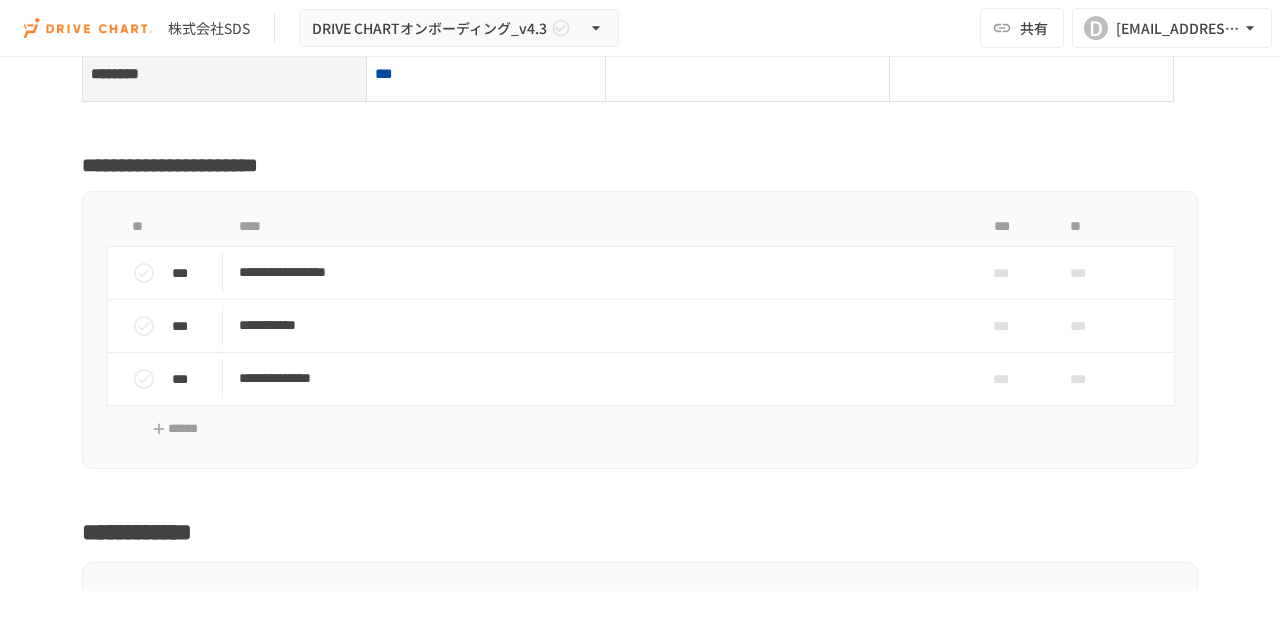 scroll, scrollTop: 9400, scrollLeft: 0, axis: vertical 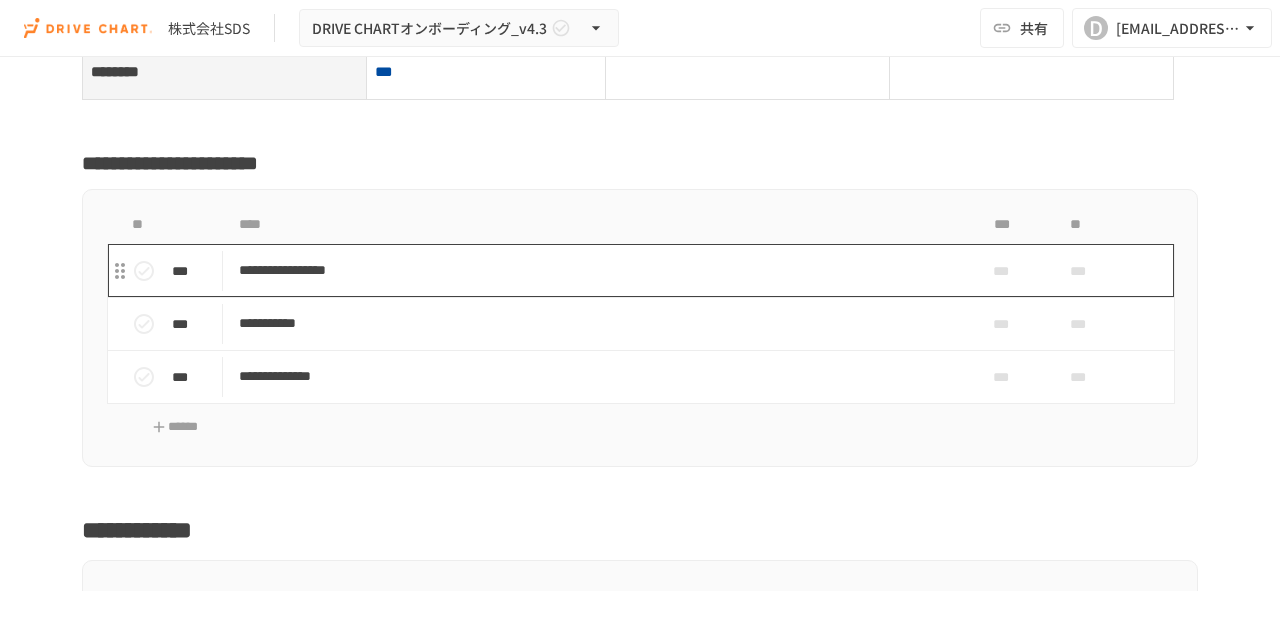 click on "**********" at bounding box center [598, 270] 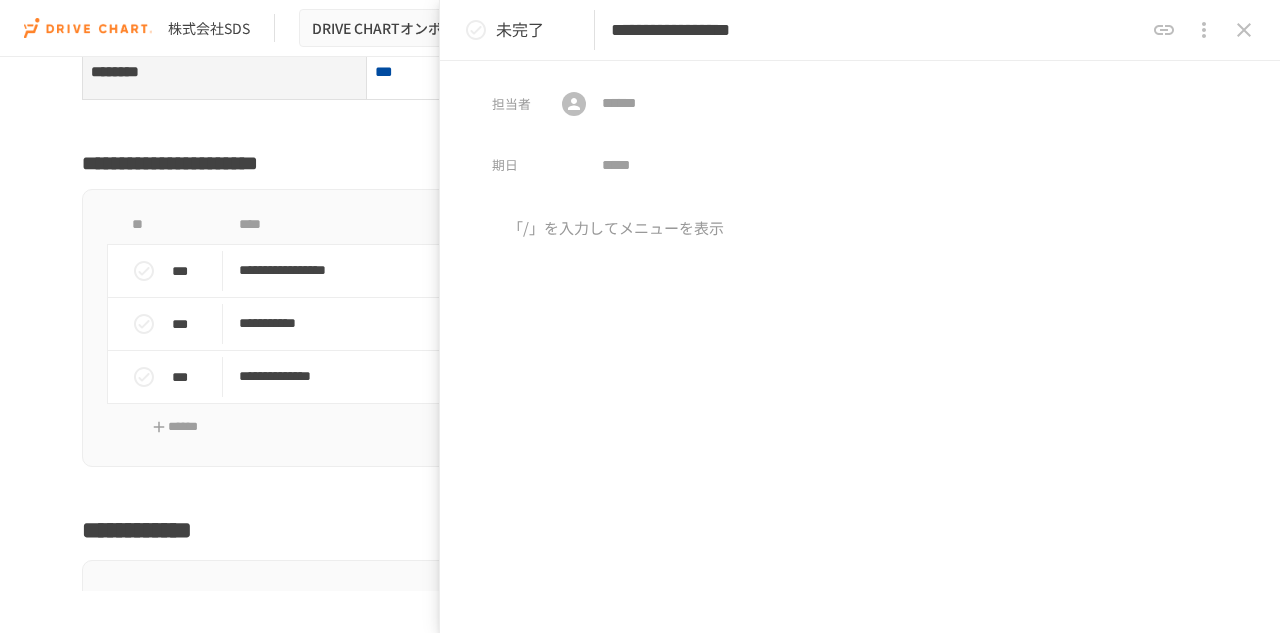 click 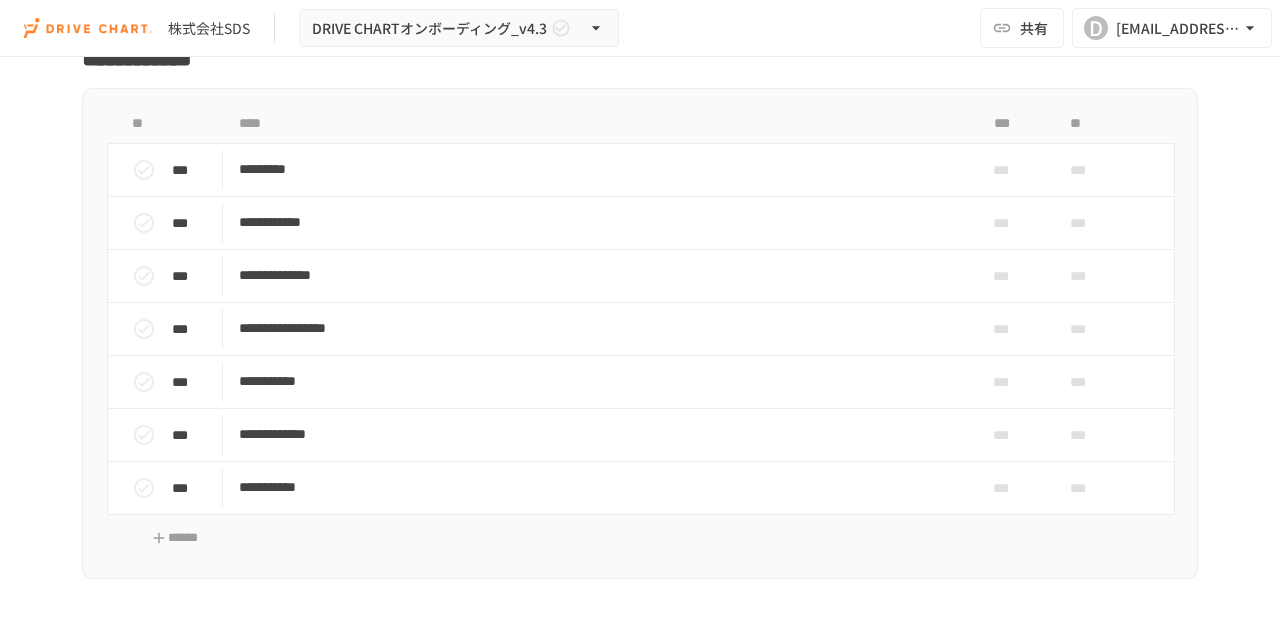 scroll, scrollTop: 9900, scrollLeft: 0, axis: vertical 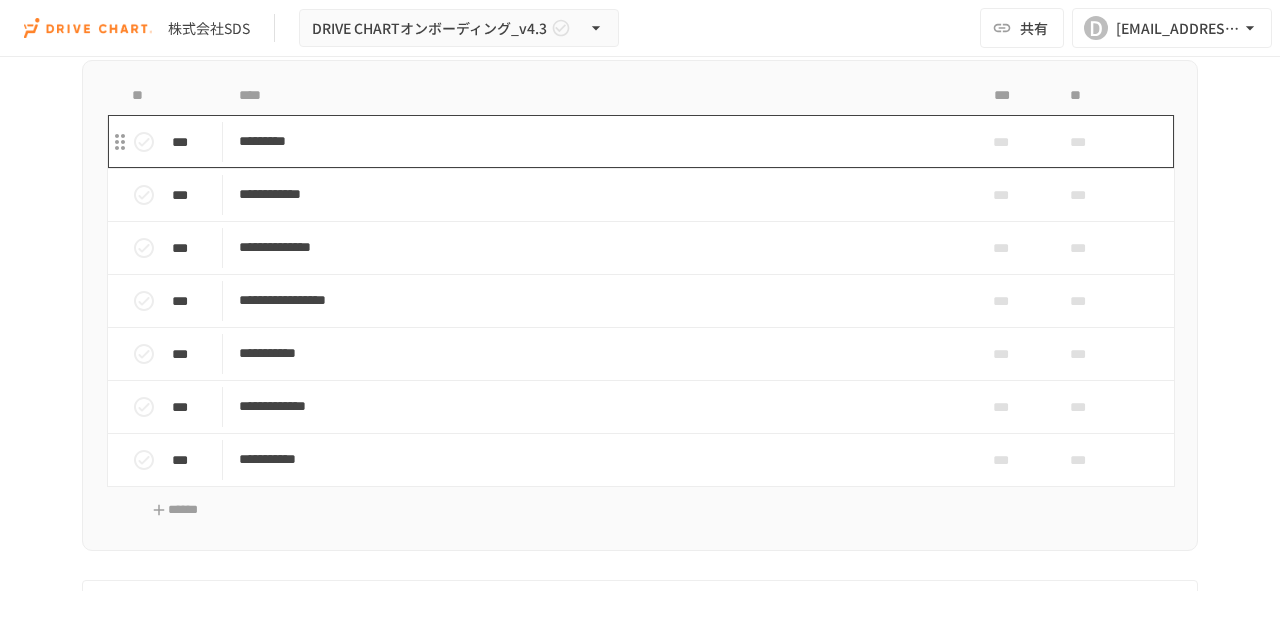 click on "*********" at bounding box center (598, 141) 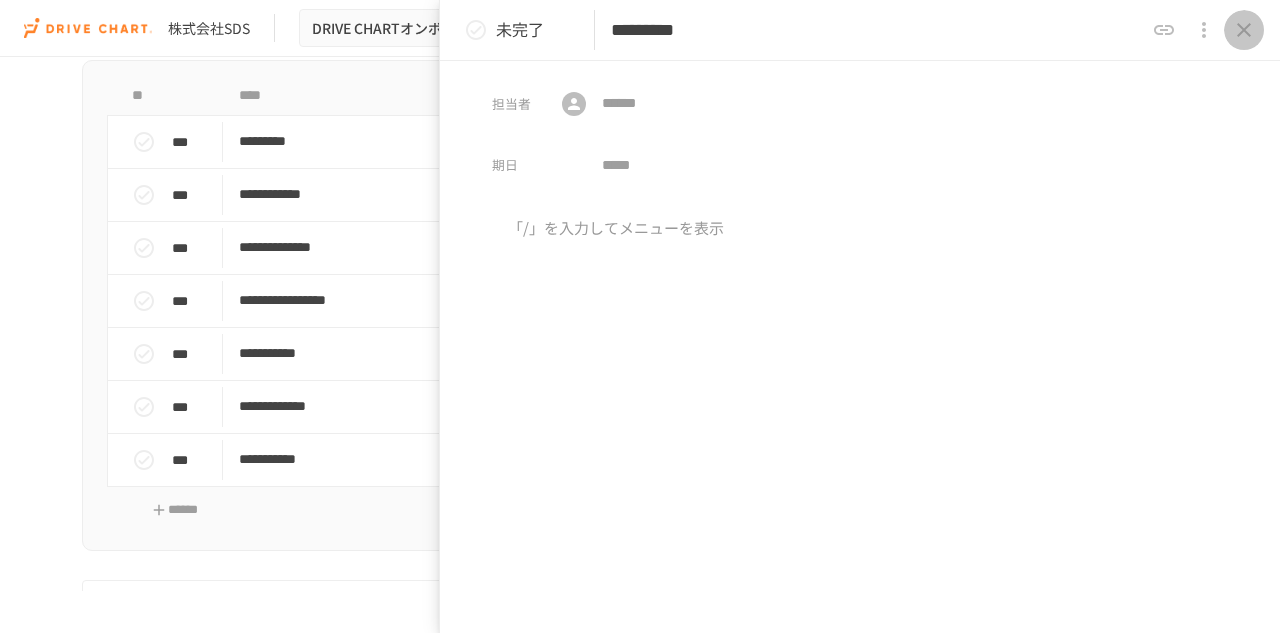 click 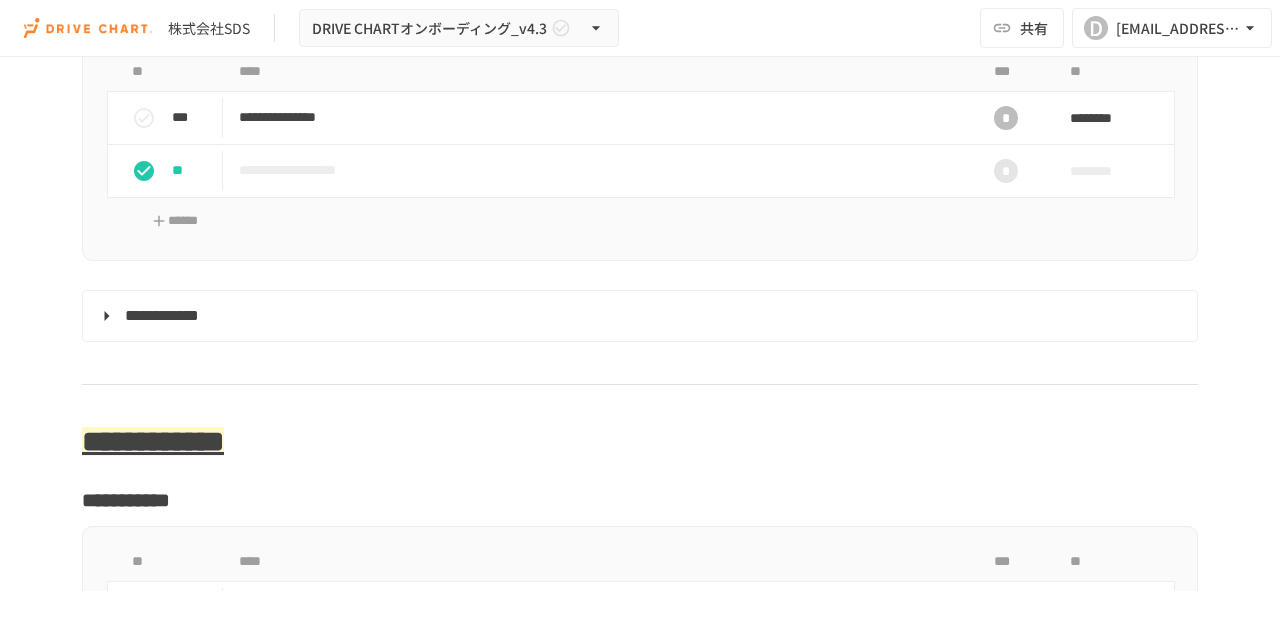 scroll, scrollTop: 7941, scrollLeft: 0, axis: vertical 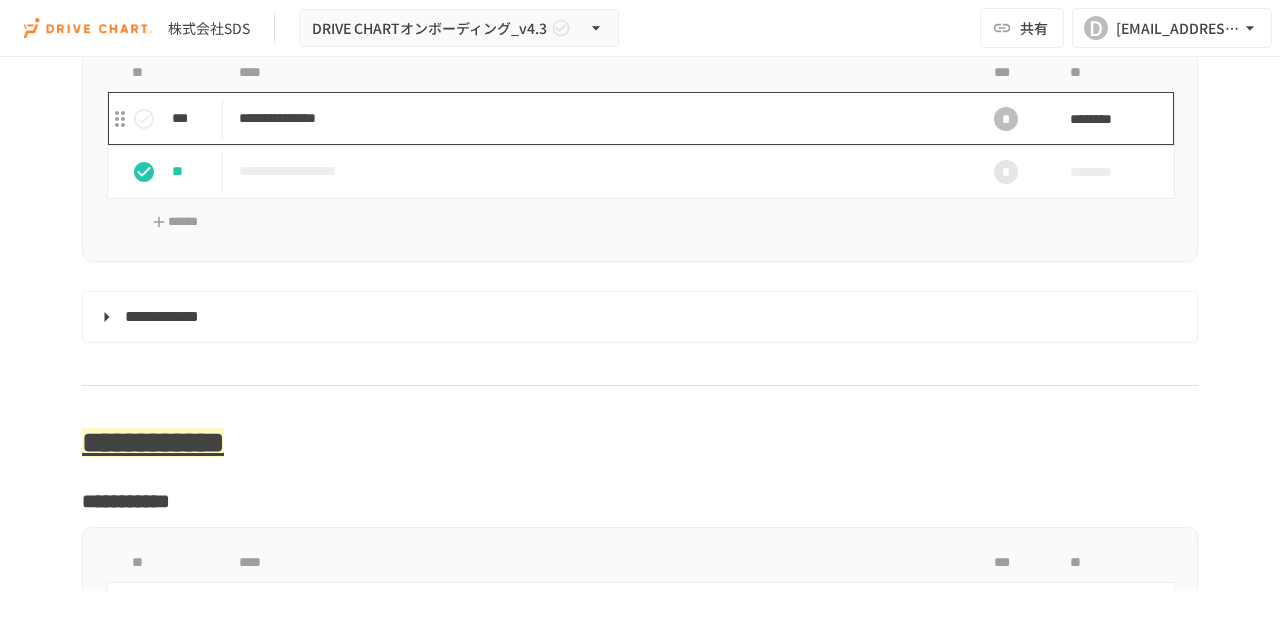 click on "**********" at bounding box center [598, 118] 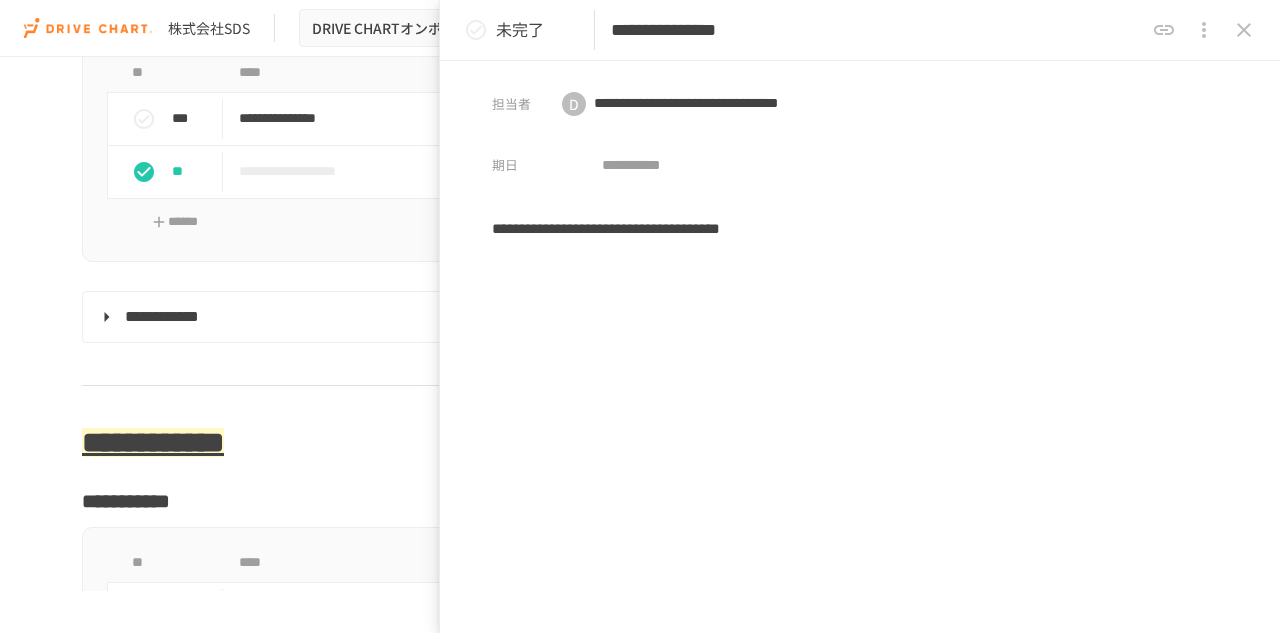click 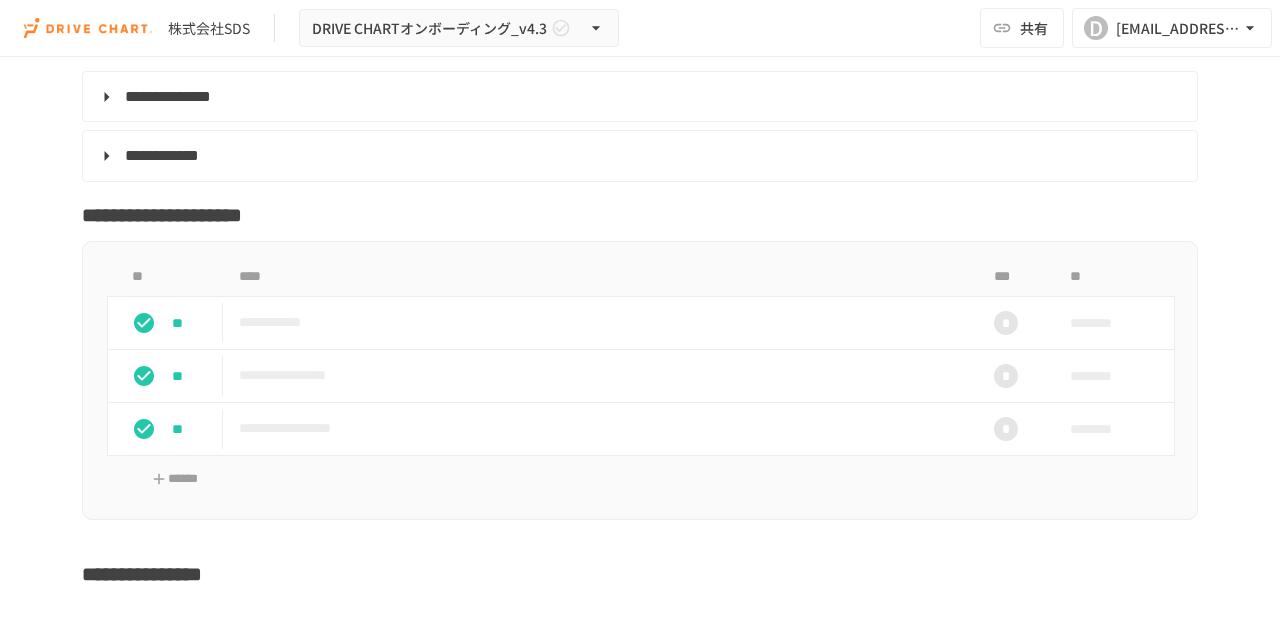 scroll, scrollTop: 4241, scrollLeft: 0, axis: vertical 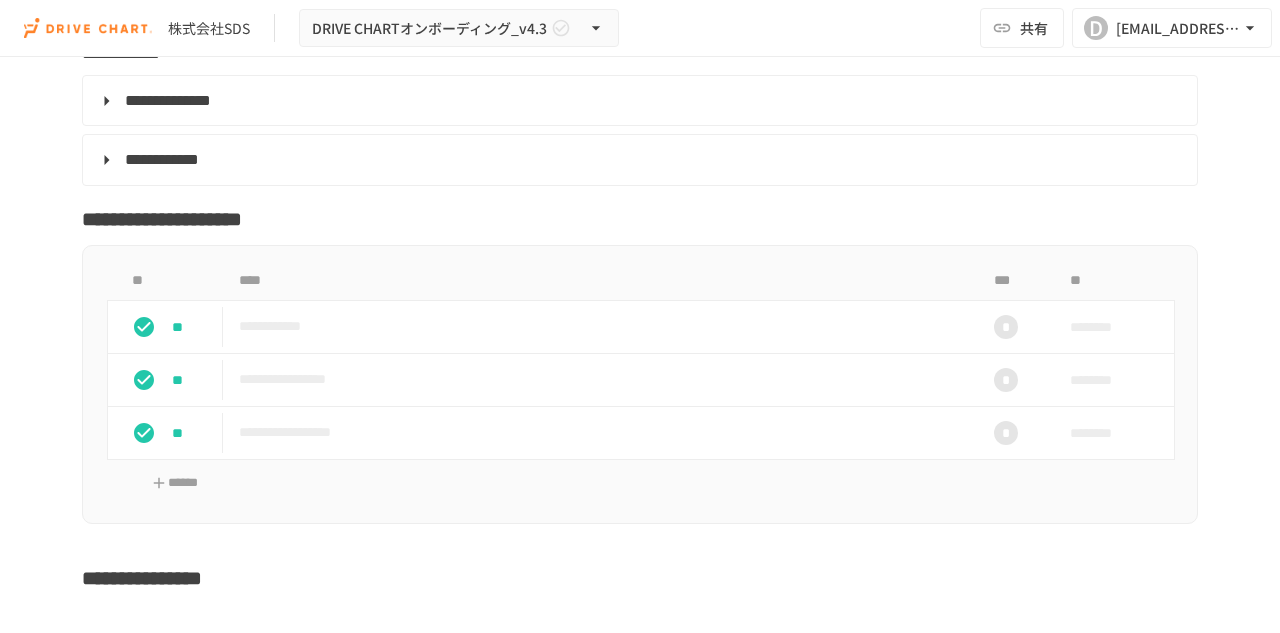 click at bounding box center (88, 28) 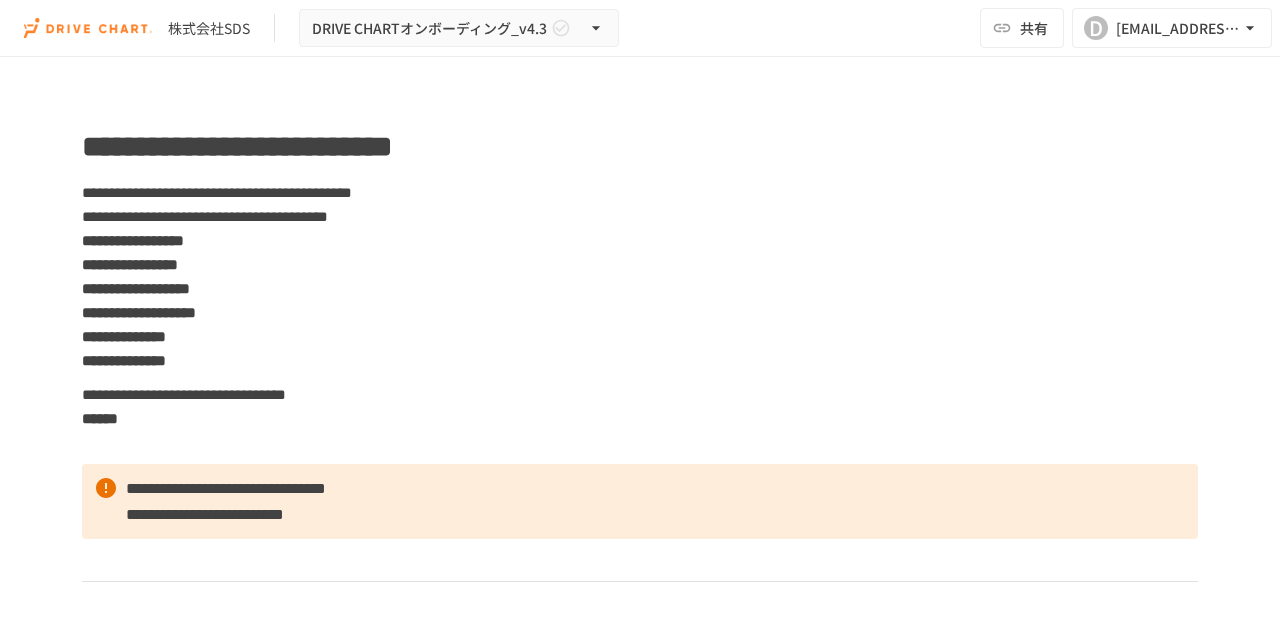 scroll, scrollTop: 0, scrollLeft: 0, axis: both 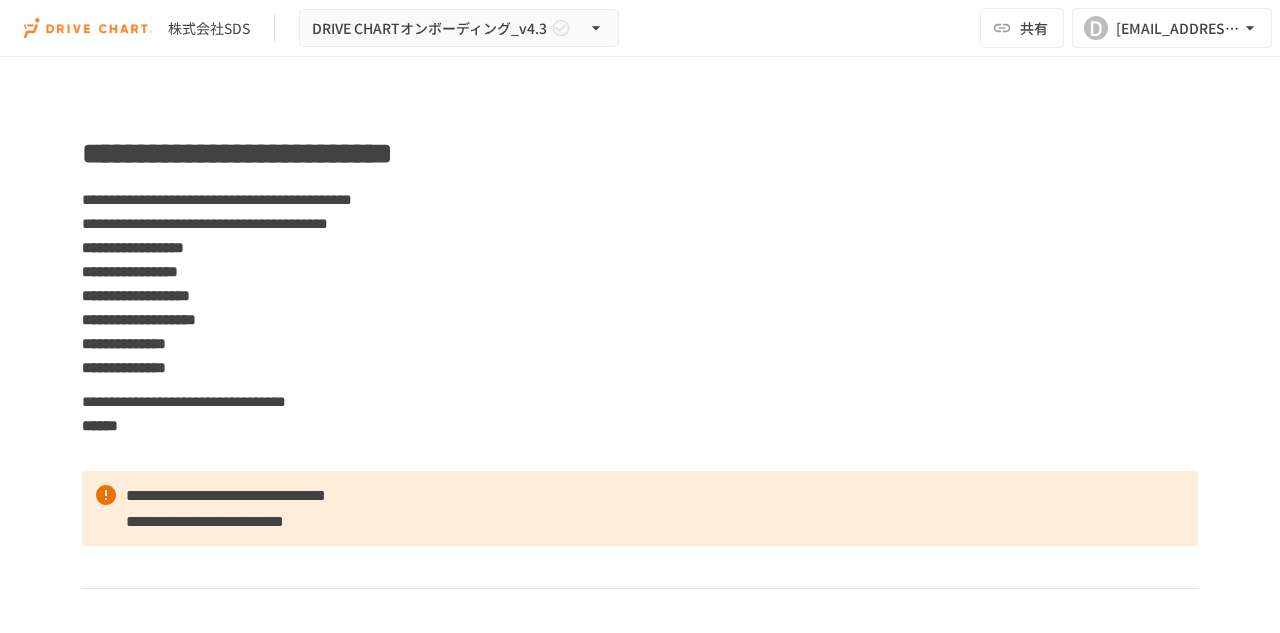 click on "**********" at bounding box center [124, 343] 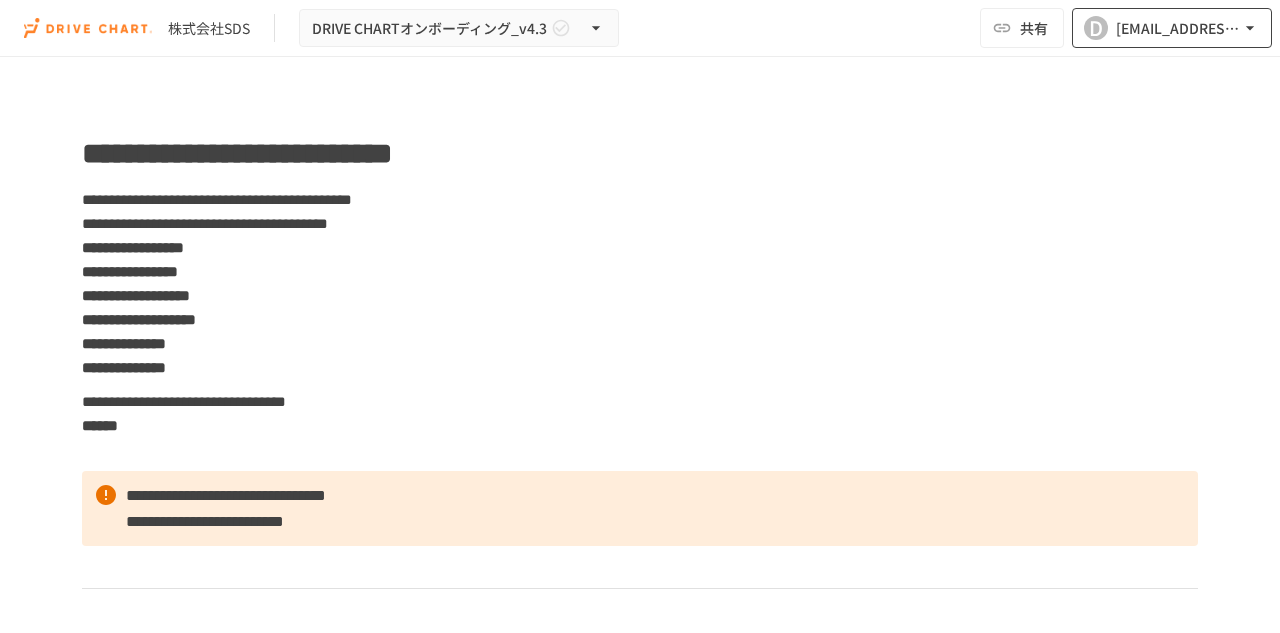 click on "[EMAIL_ADDRESS][DOMAIN_NAME]" at bounding box center [1178, 28] 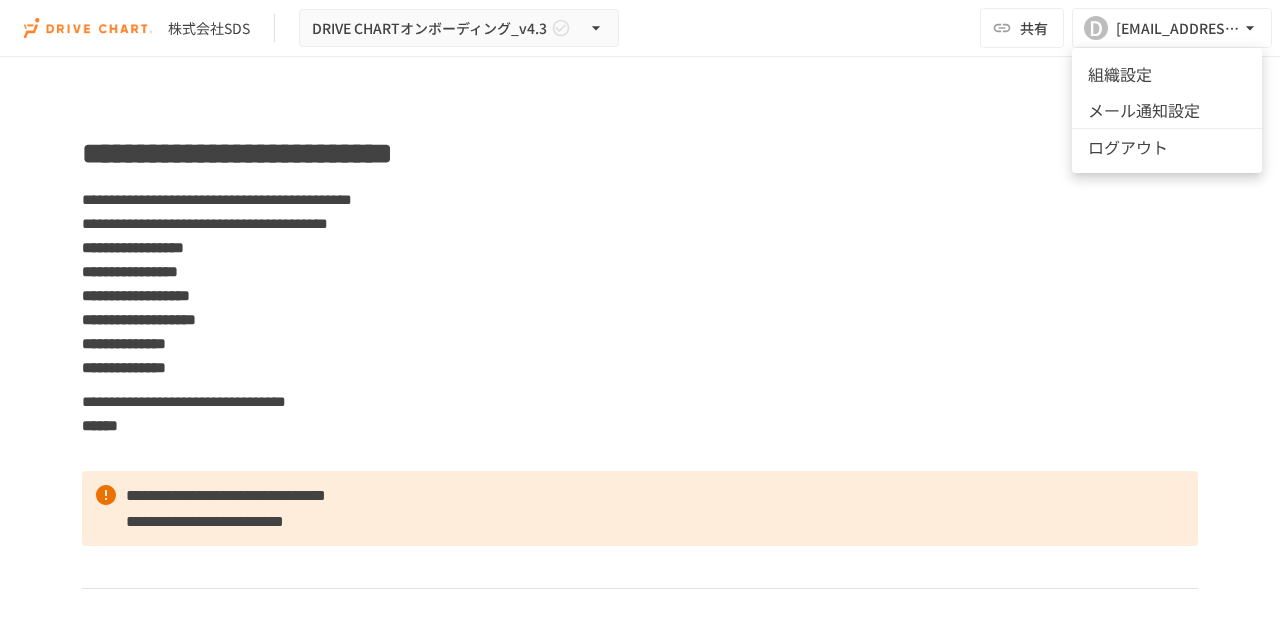click at bounding box center (640, 316) 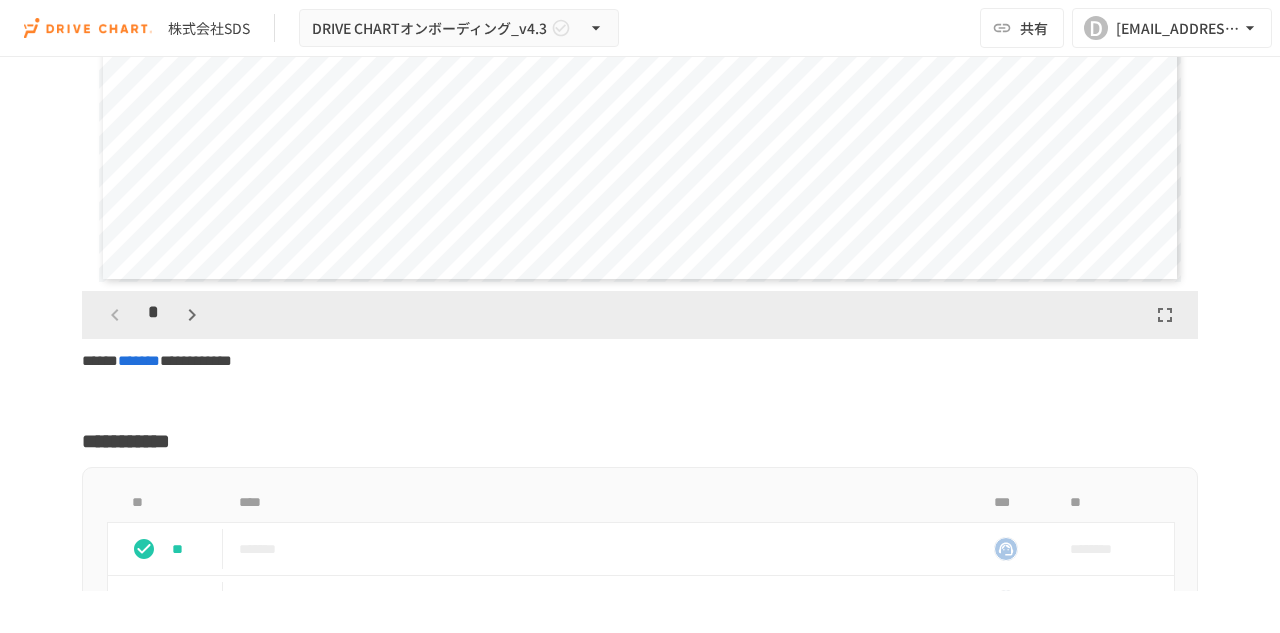 scroll, scrollTop: 5900, scrollLeft: 0, axis: vertical 